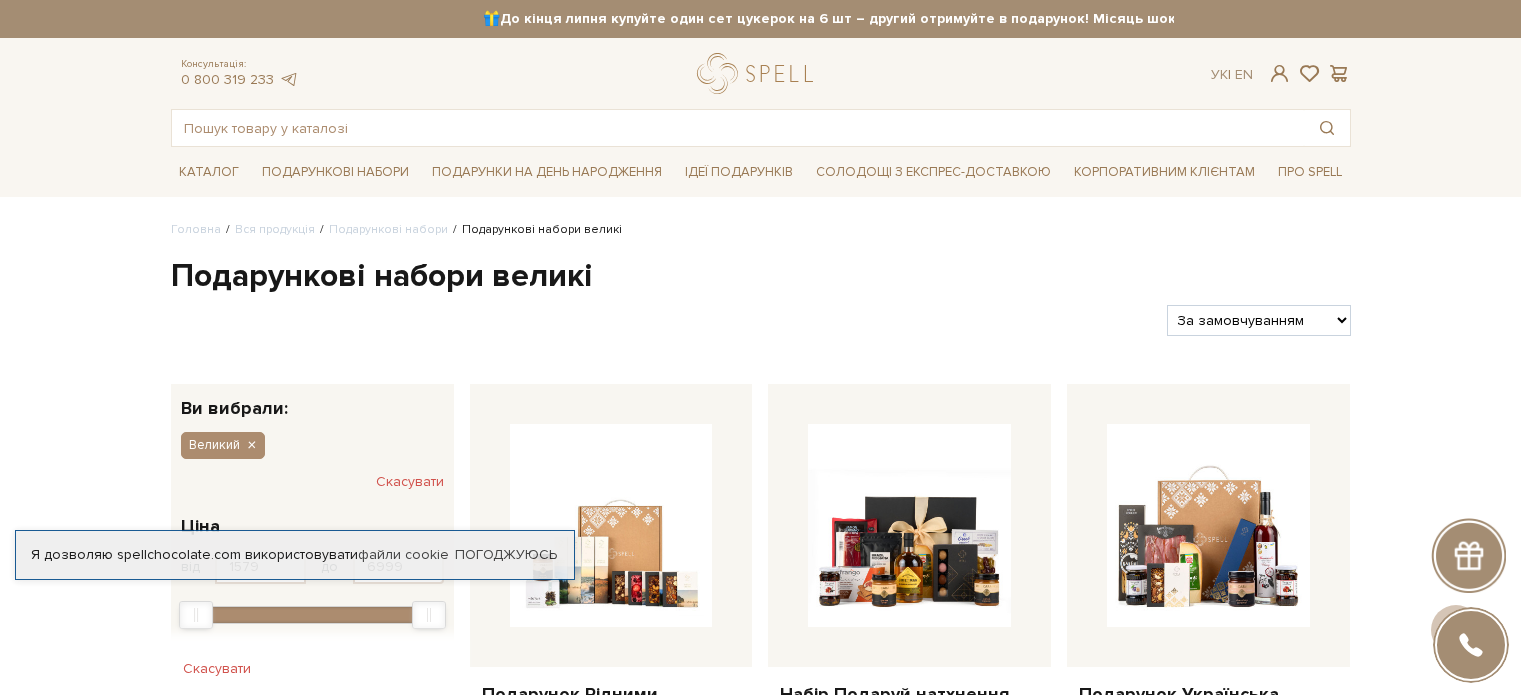 scroll, scrollTop: 600, scrollLeft: 0, axis: vertical 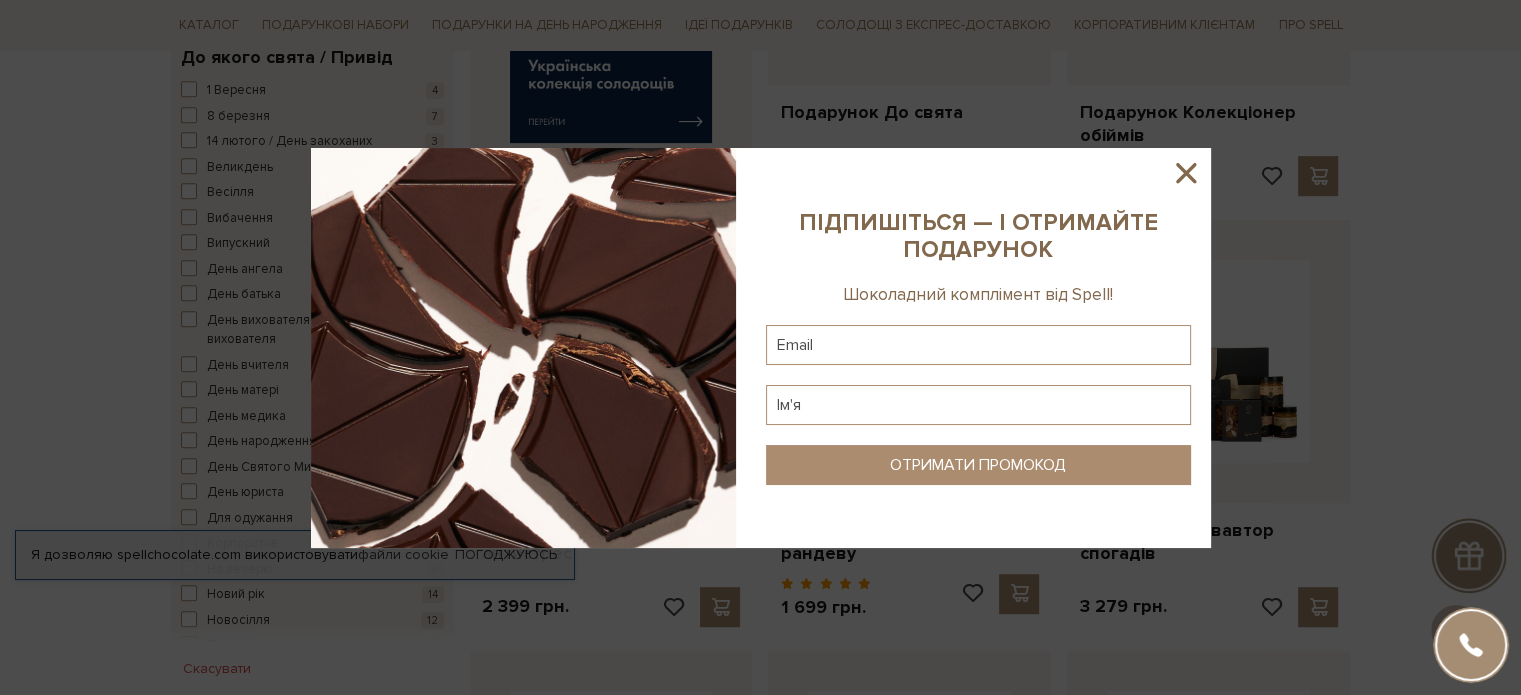 click 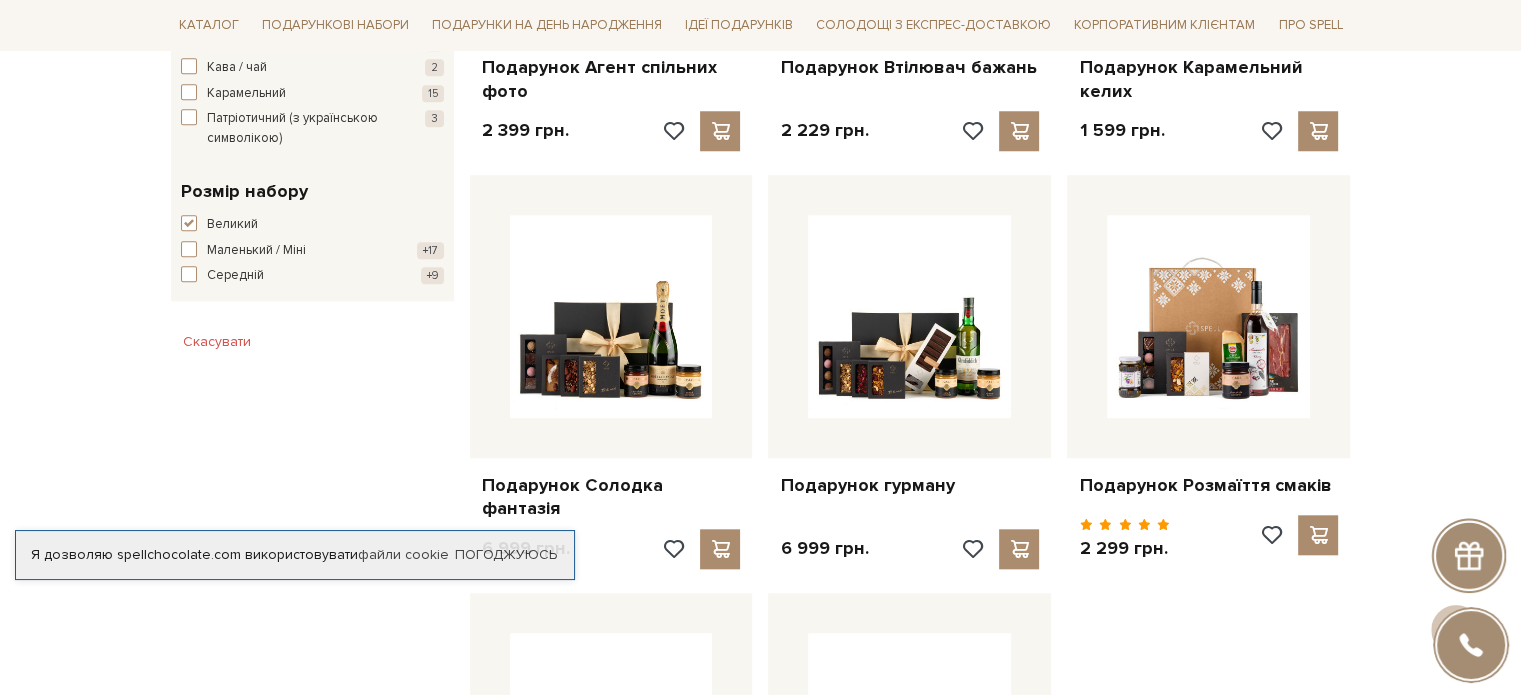 scroll, scrollTop: 1900, scrollLeft: 0, axis: vertical 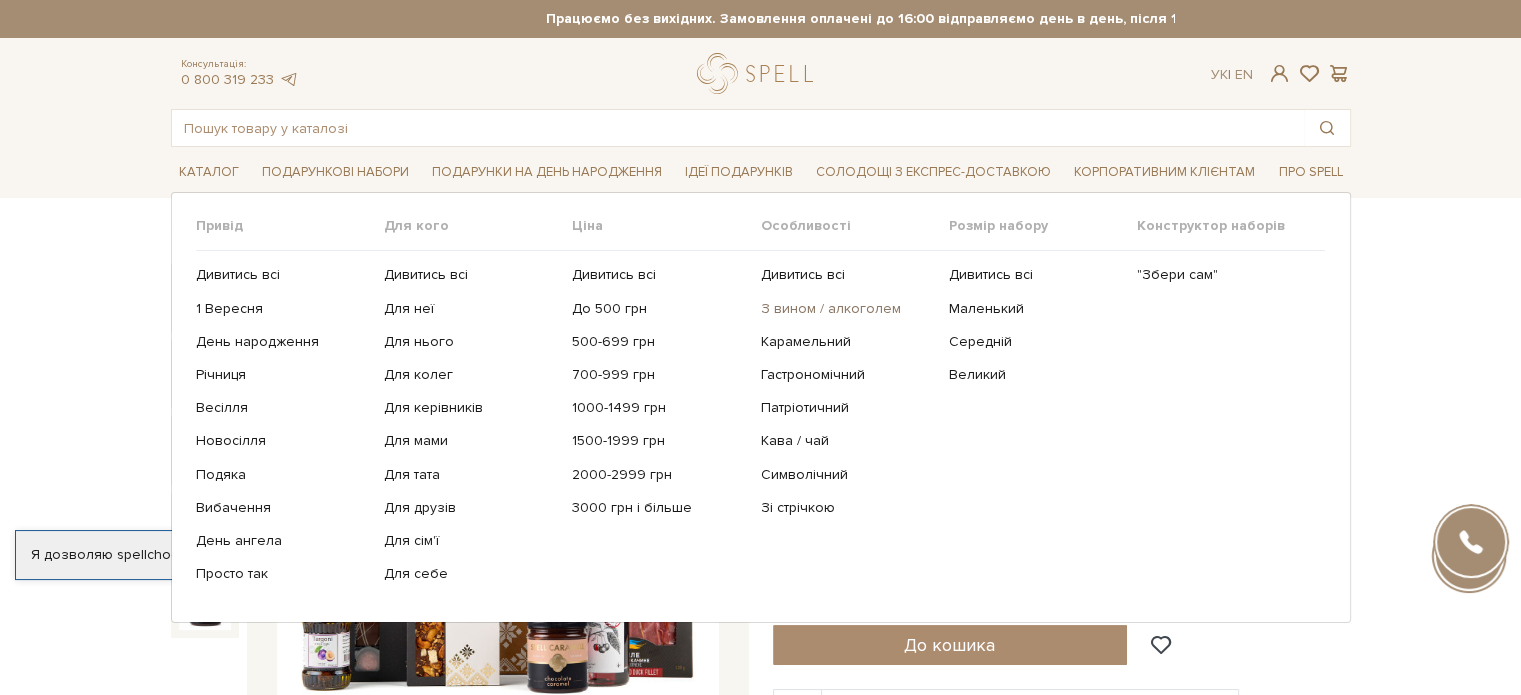 click on "З вином / алкоголем" at bounding box center (846, 309) 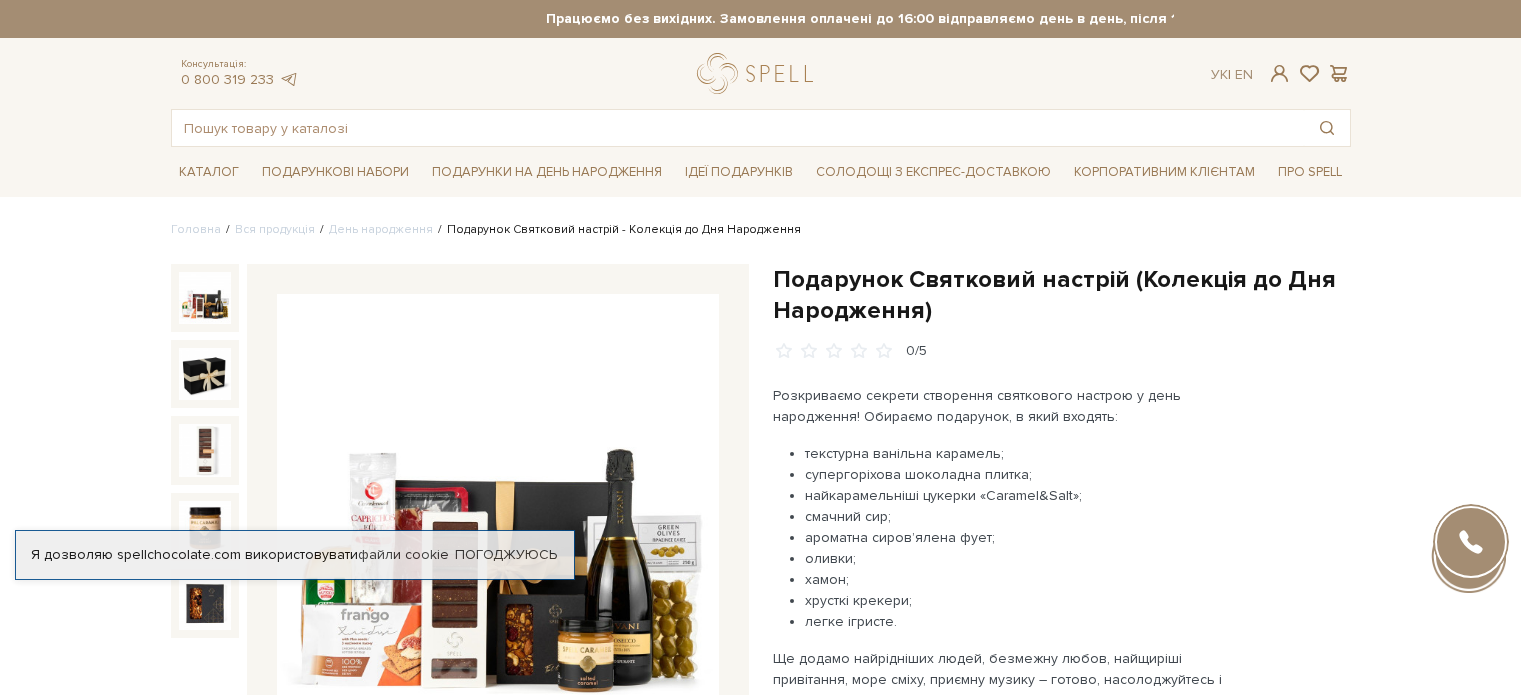 scroll, scrollTop: 0, scrollLeft: 0, axis: both 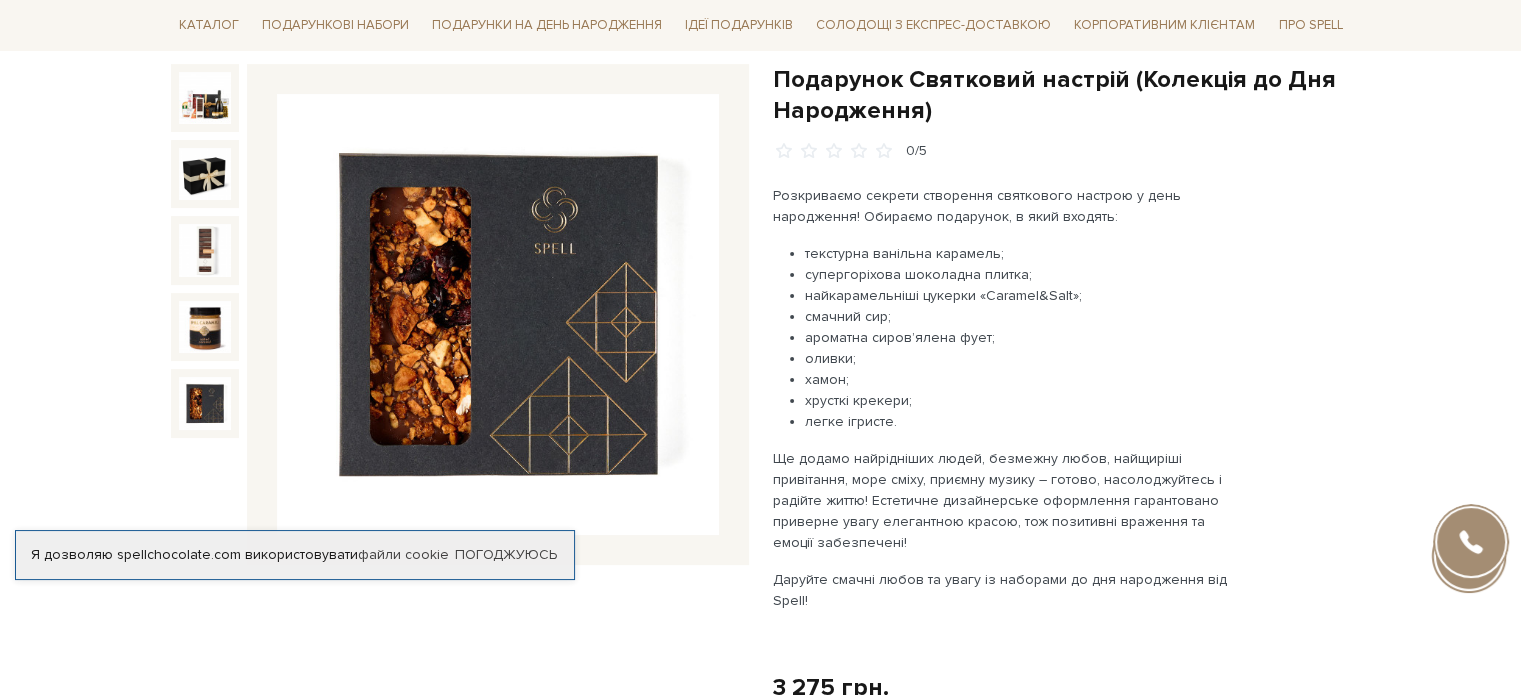click at bounding box center [205, 98] 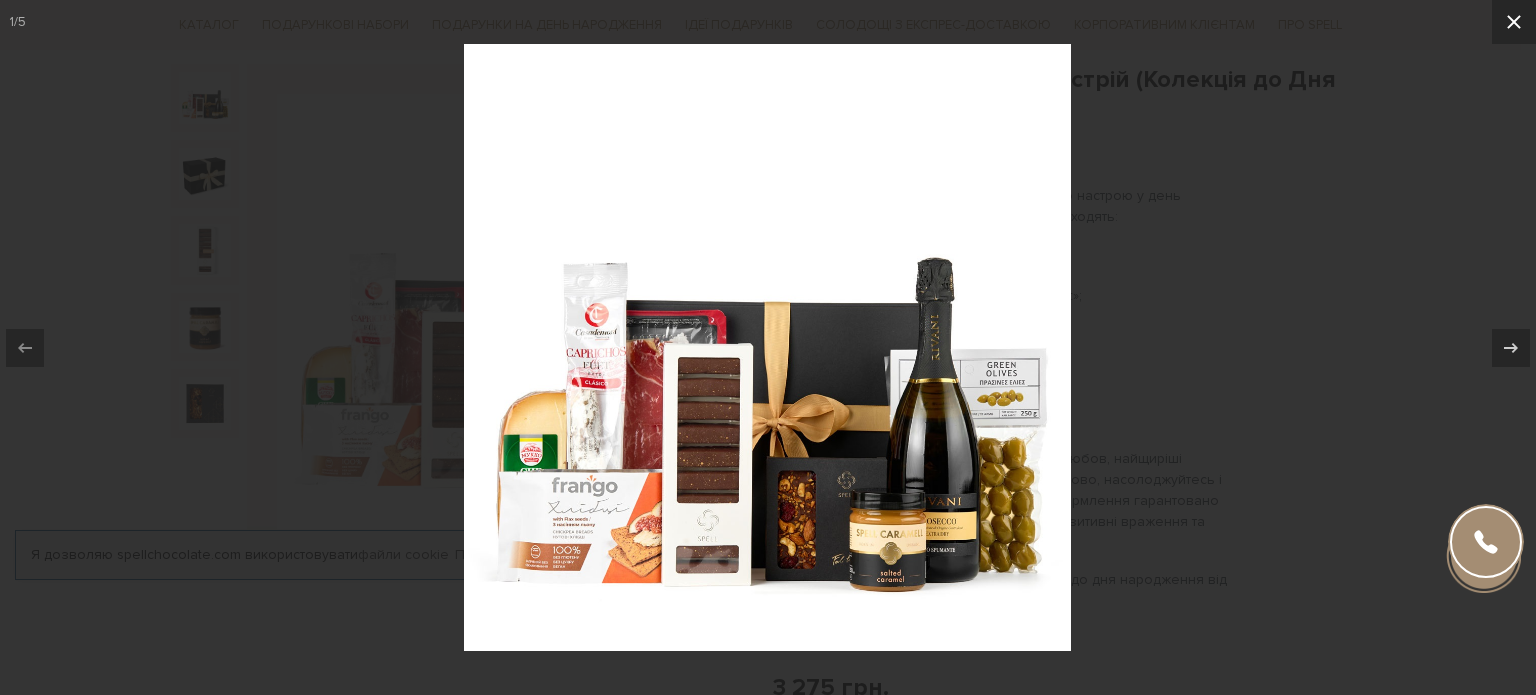 click 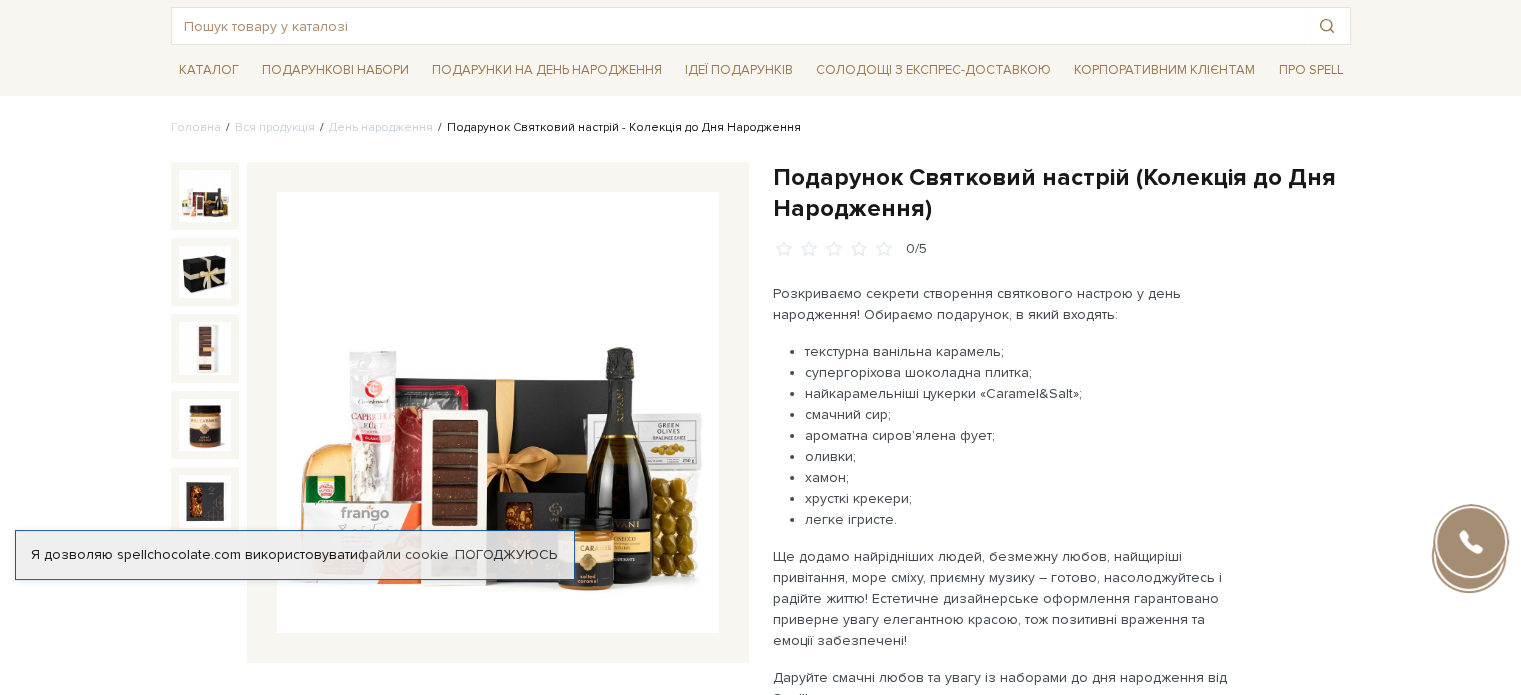 scroll, scrollTop: 100, scrollLeft: 0, axis: vertical 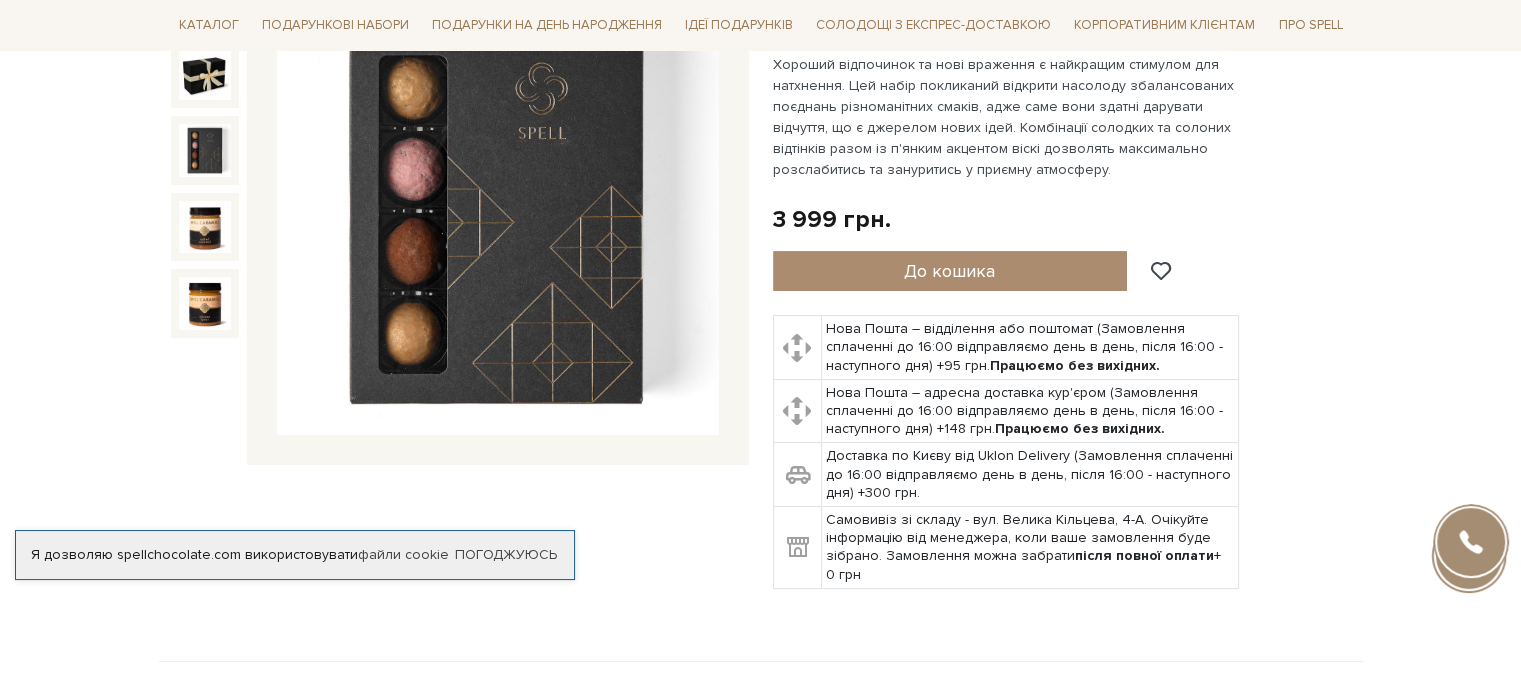click at bounding box center [205, 150] 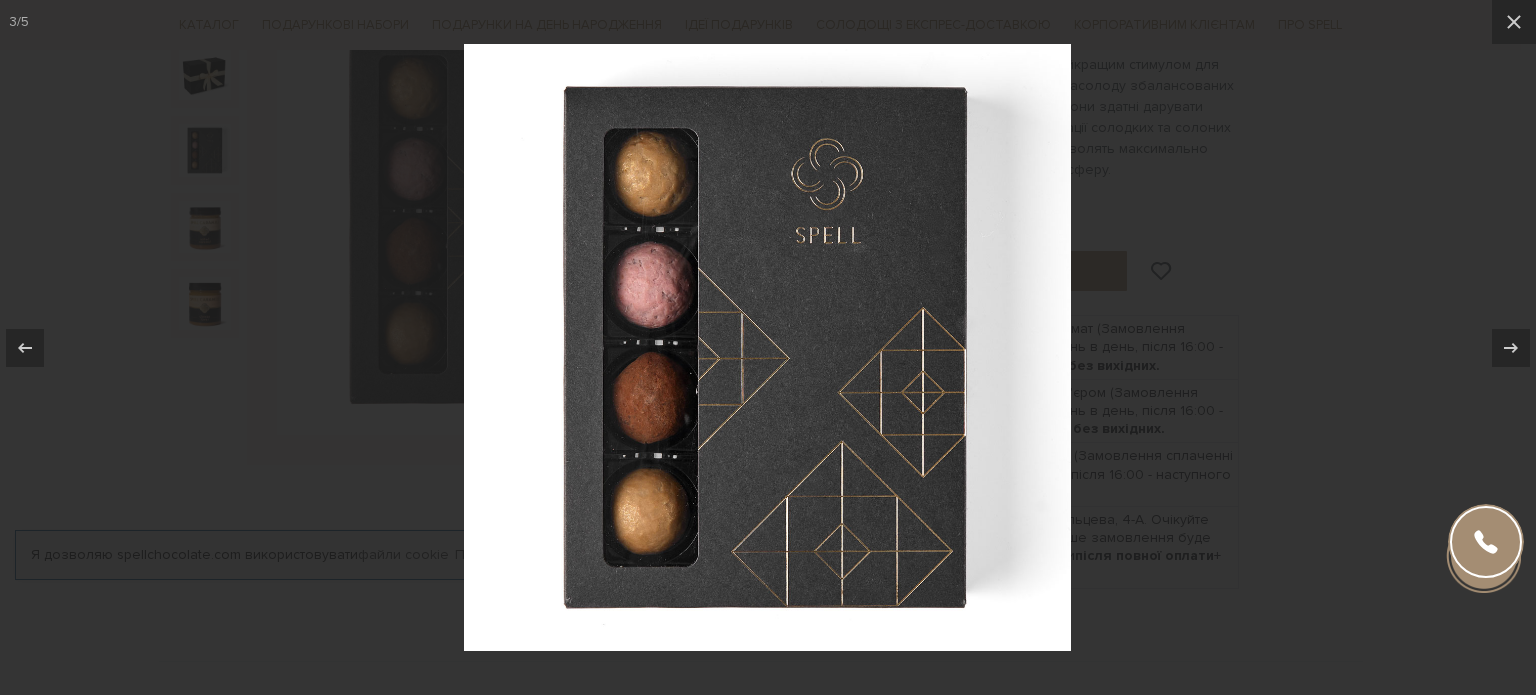 click at bounding box center (768, 347) 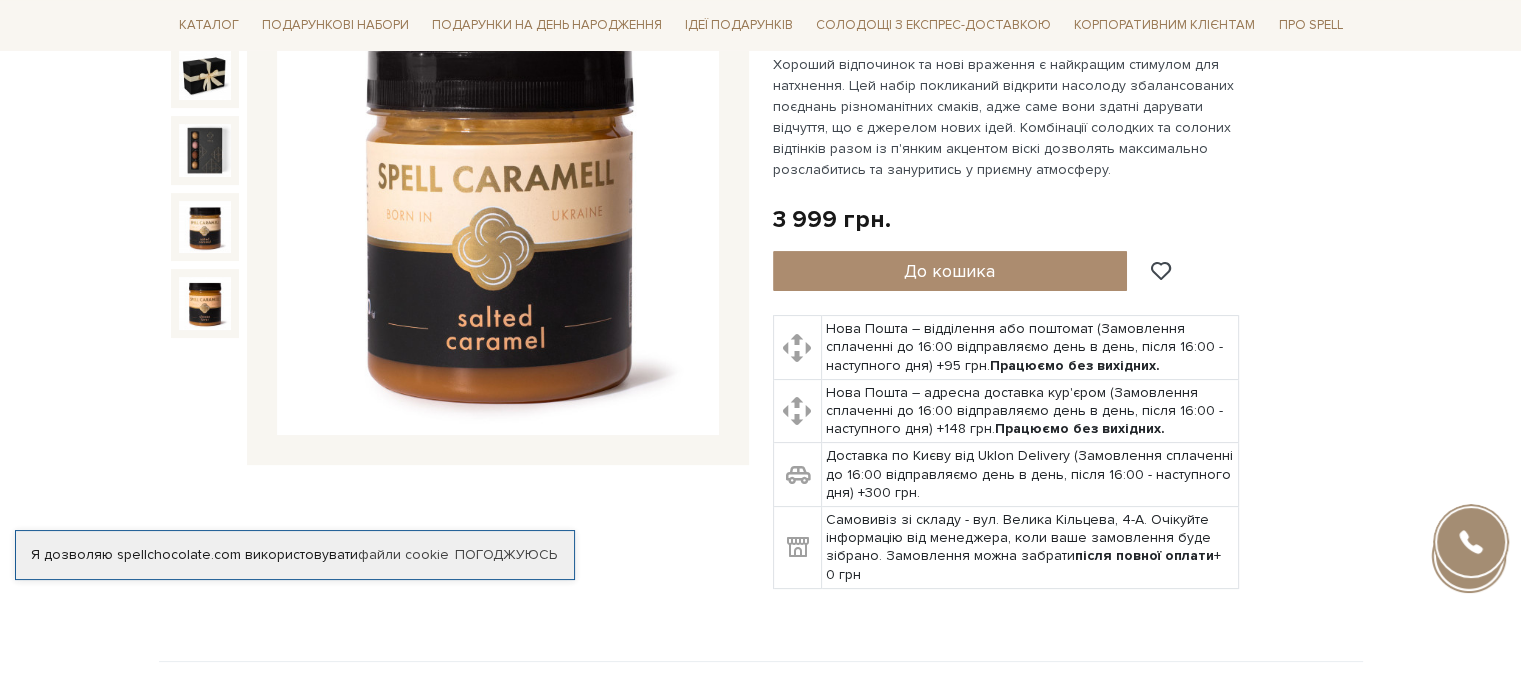 click at bounding box center (205, 227) 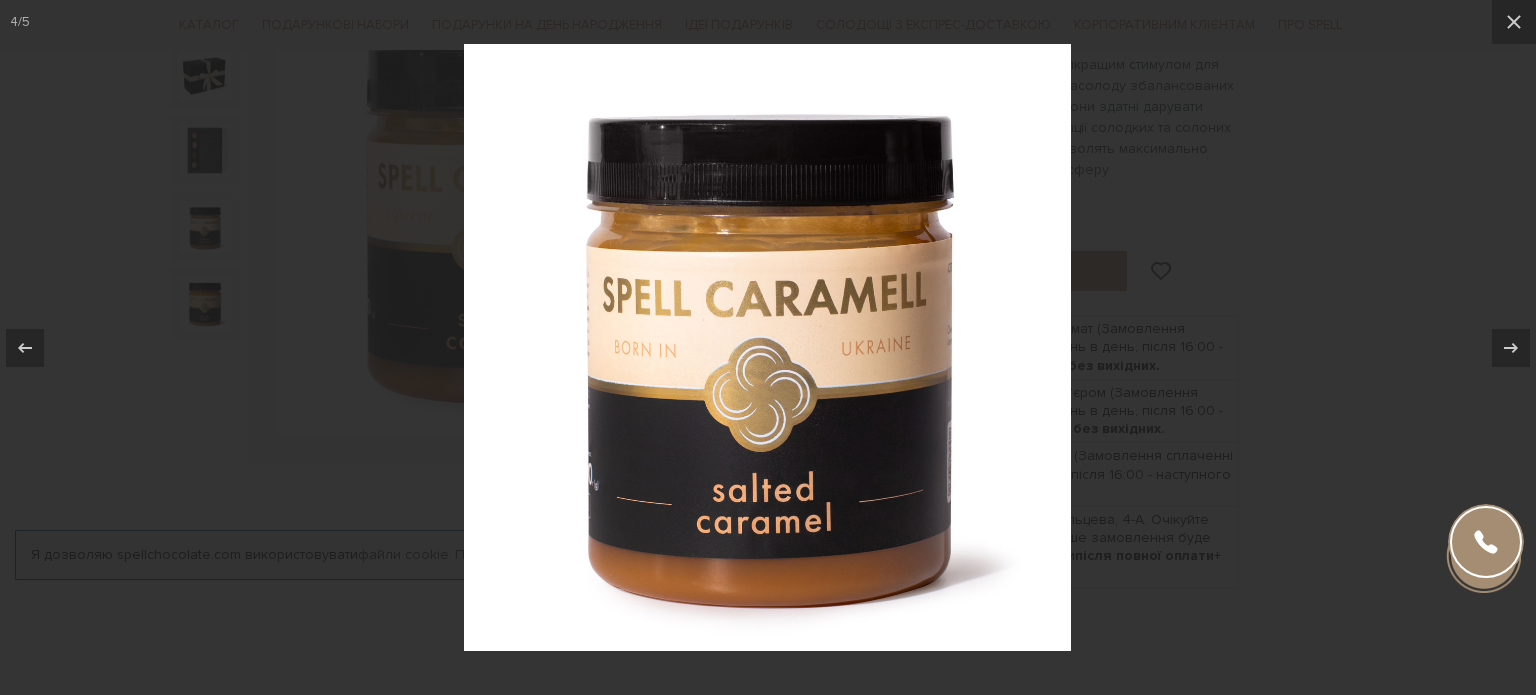 click at bounding box center [768, 347] 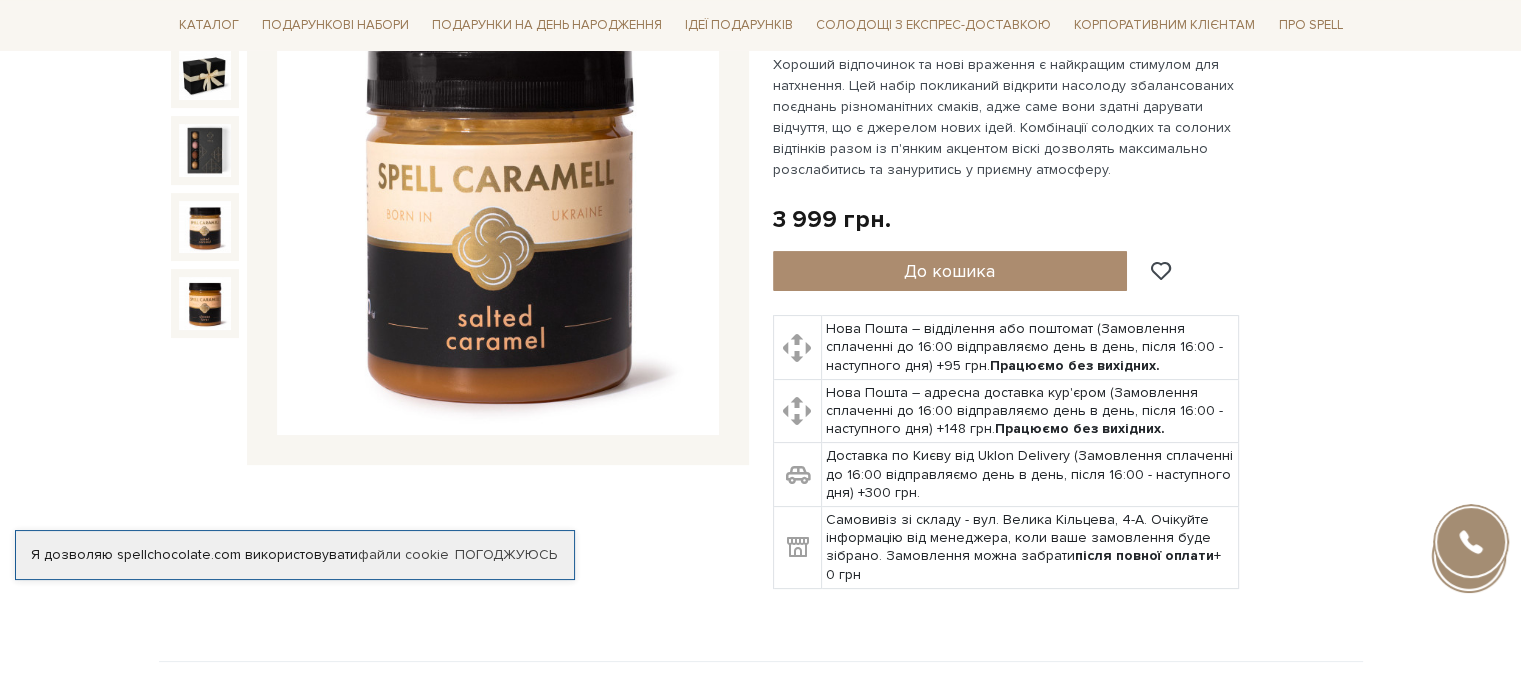 click at bounding box center [205, 303] 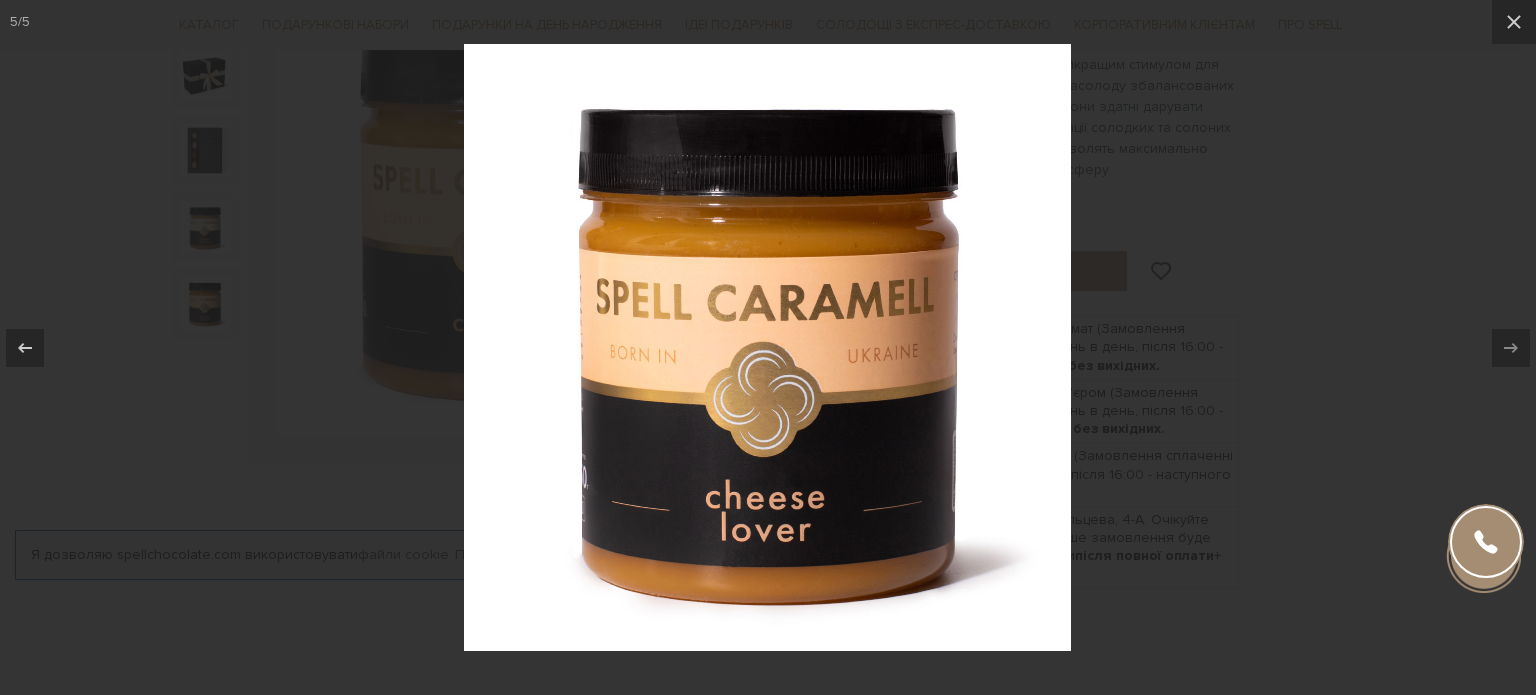 click at bounding box center (768, 347) 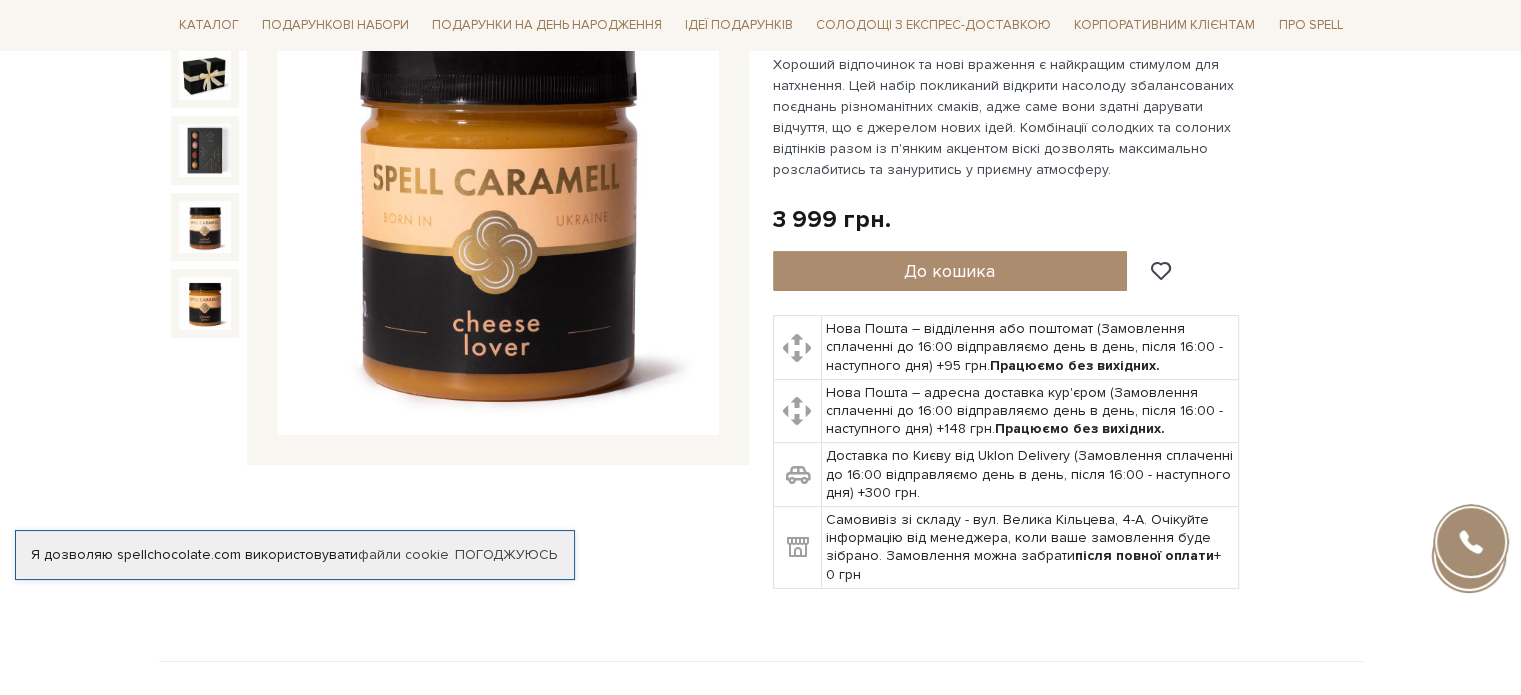 scroll, scrollTop: 200, scrollLeft: 0, axis: vertical 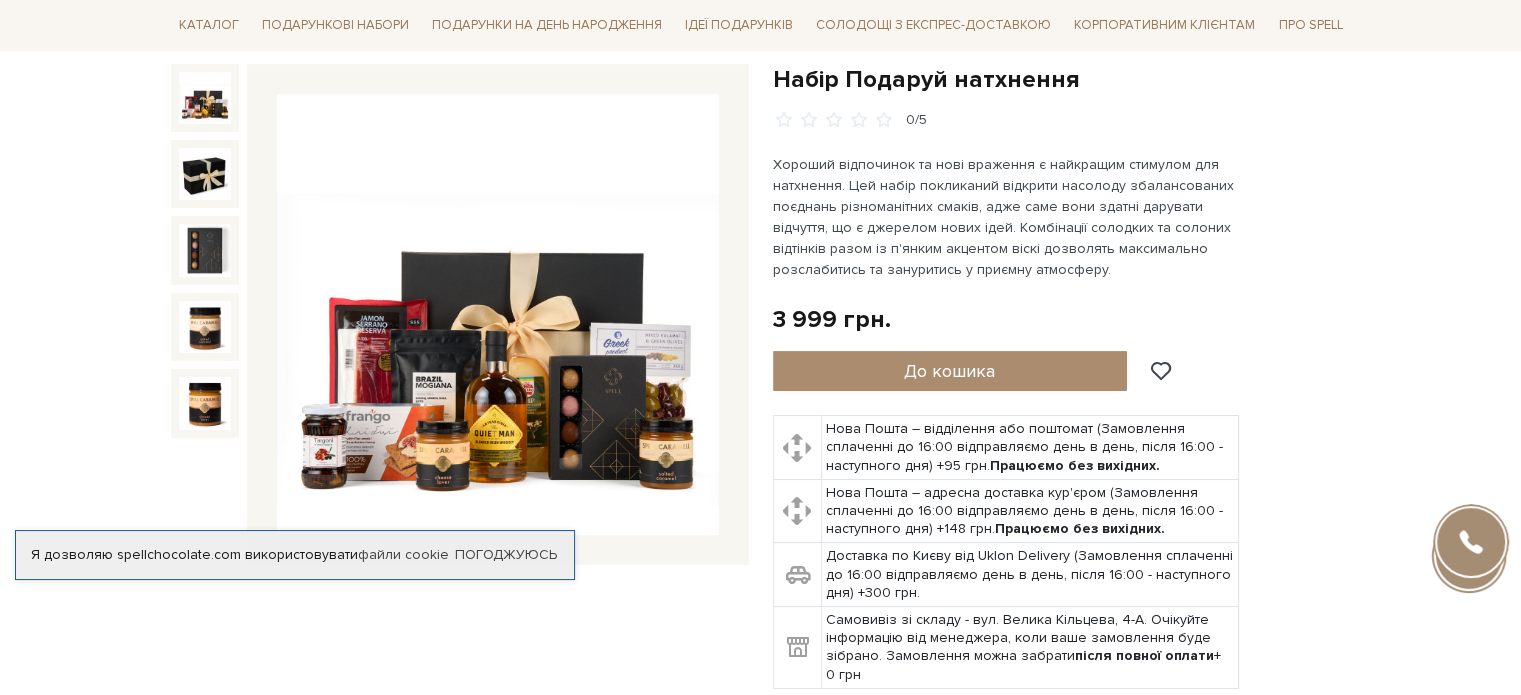 click at bounding box center [205, 98] 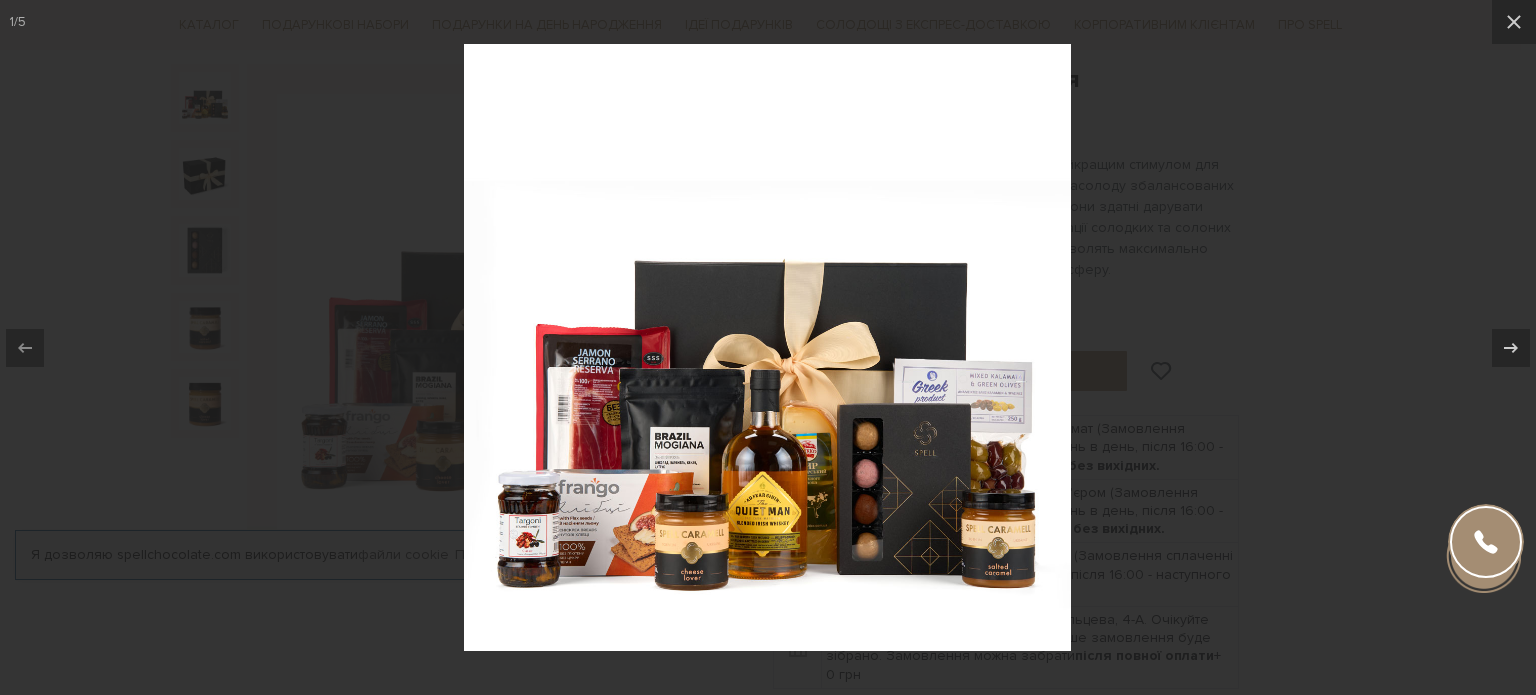 click at bounding box center (768, 347) 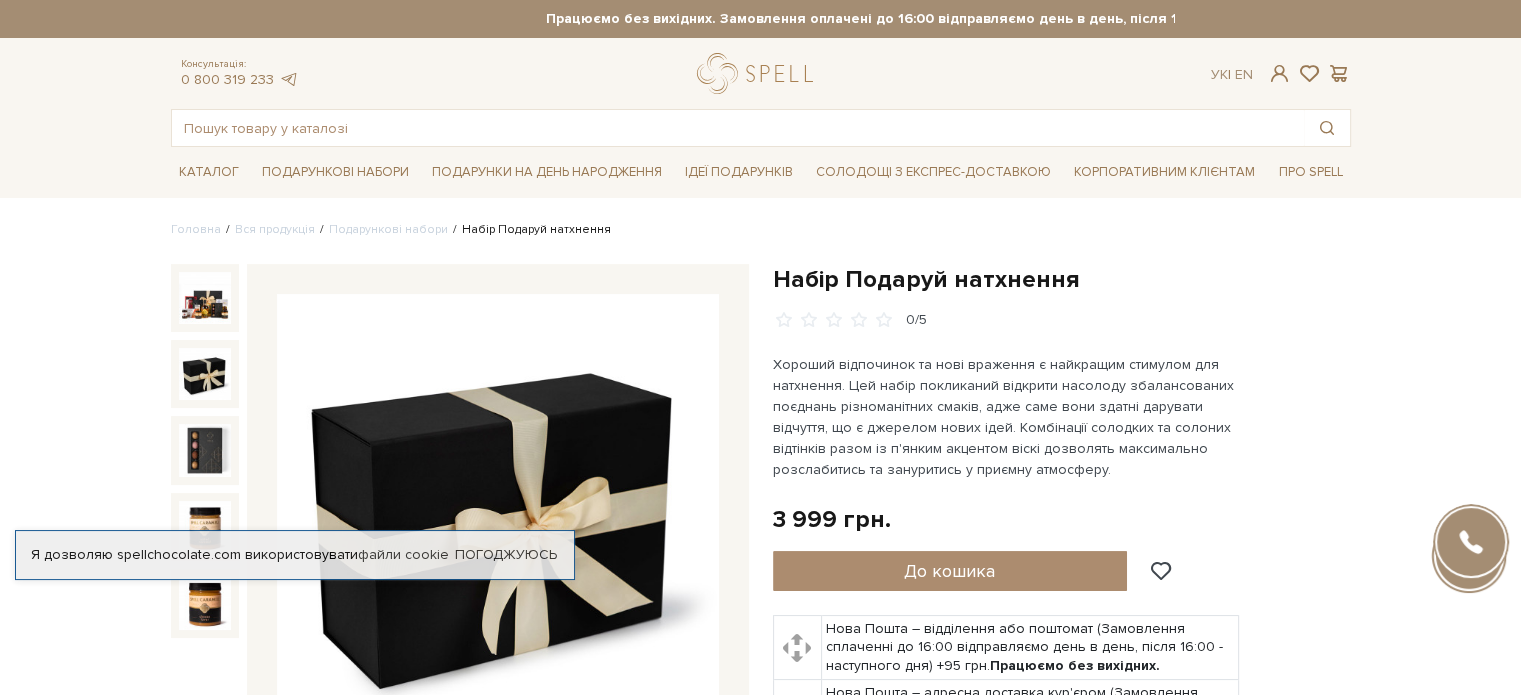 scroll, scrollTop: 0, scrollLeft: 0, axis: both 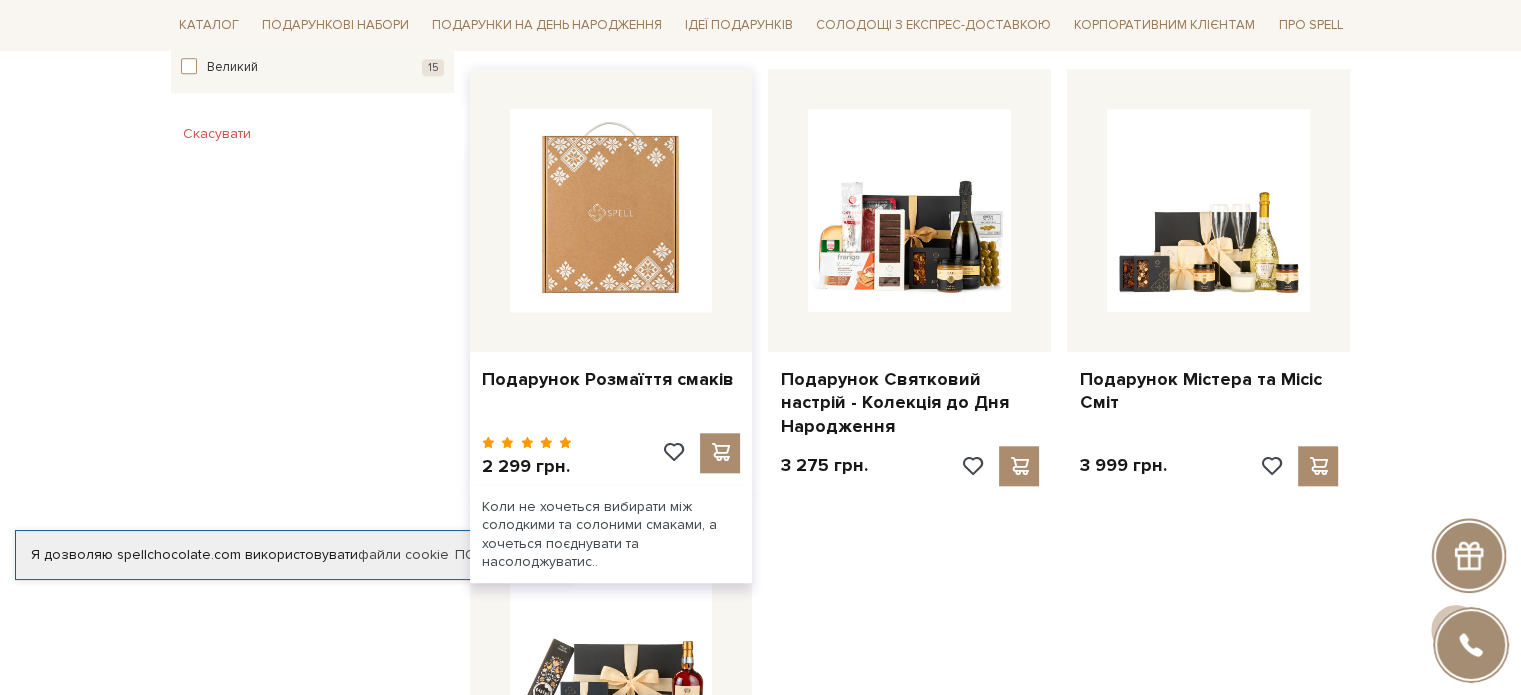click at bounding box center [611, 210] 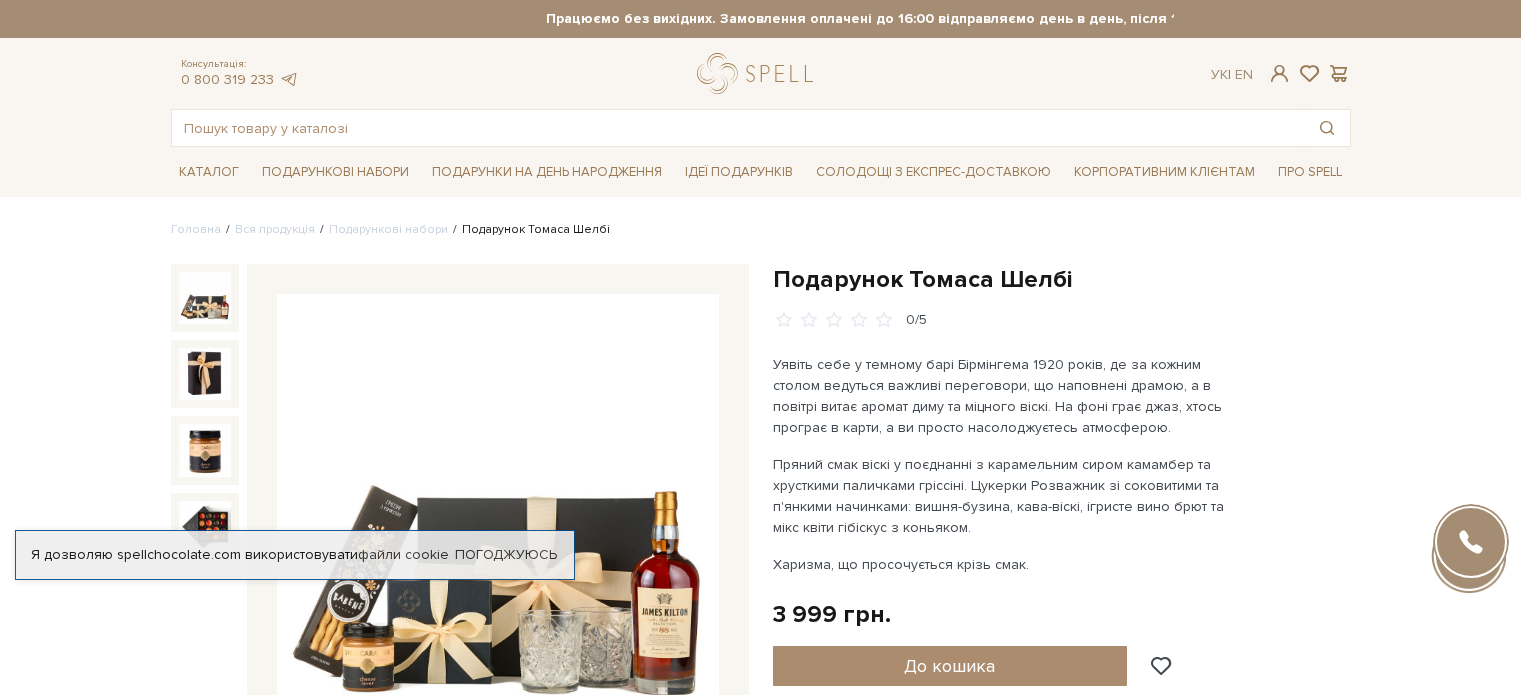 scroll, scrollTop: 0, scrollLeft: 0, axis: both 